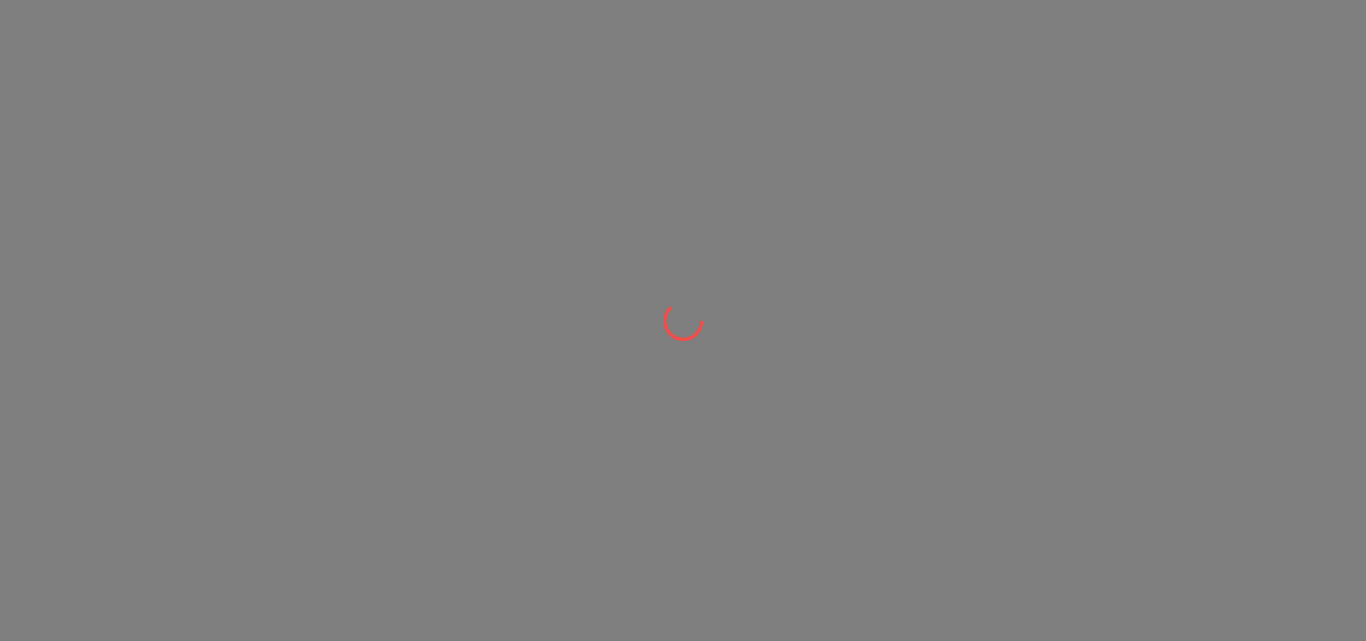 scroll, scrollTop: 0, scrollLeft: 0, axis: both 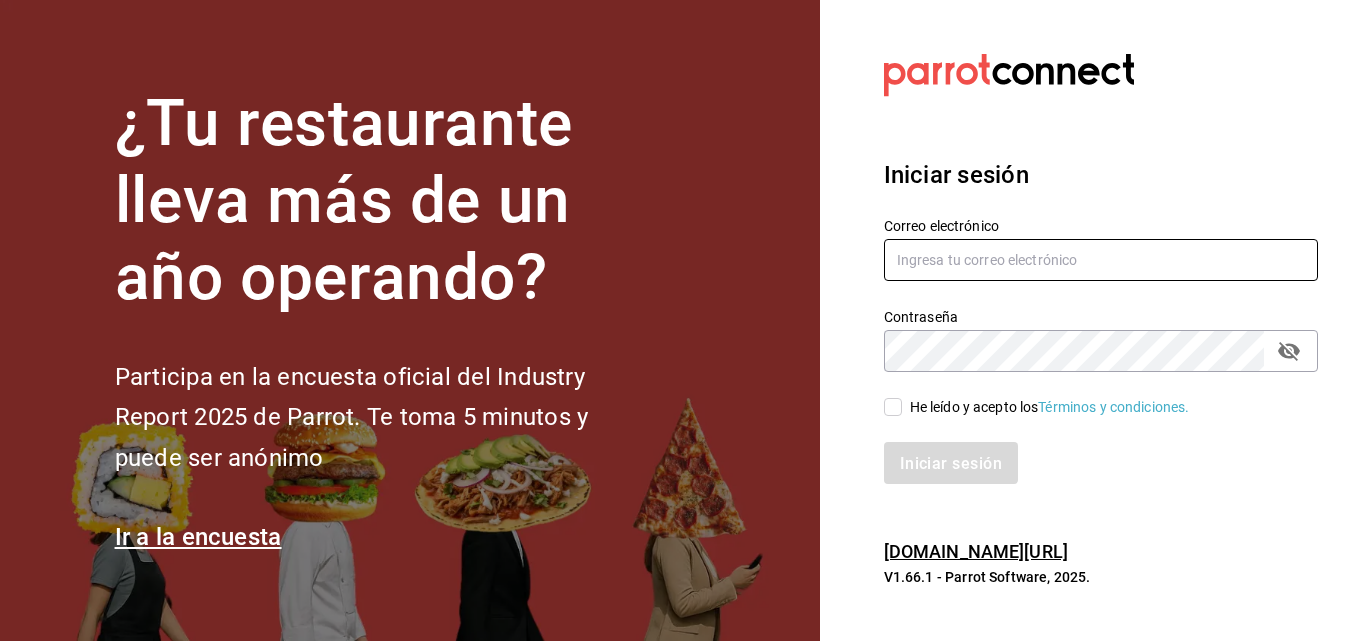 click at bounding box center (1101, 260) 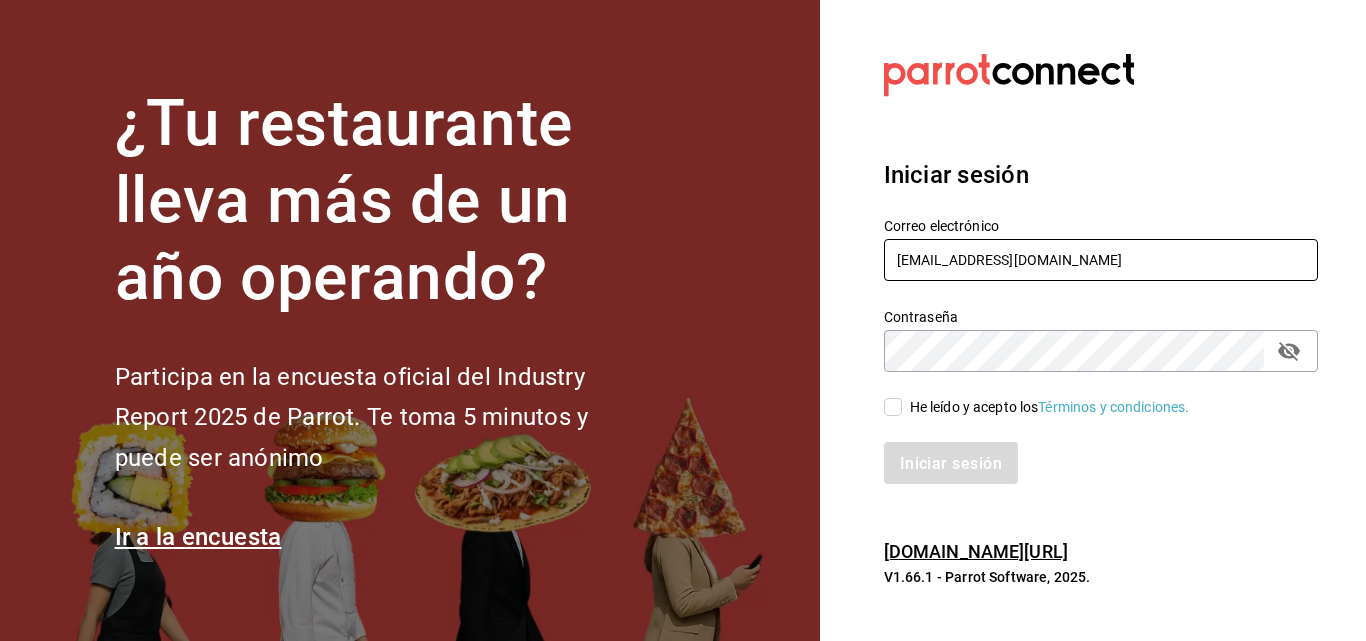 type on "nambao@hotmail.com" 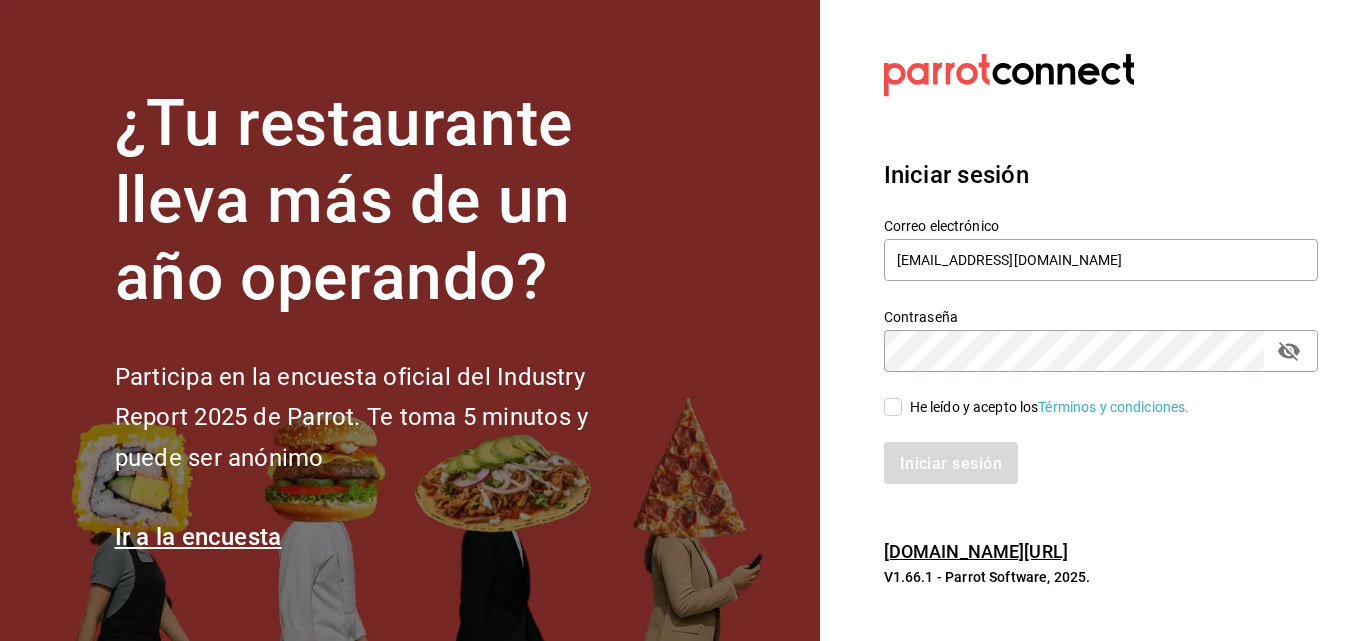 click on "He leído y acepto los  Términos y condiciones." at bounding box center [893, 407] 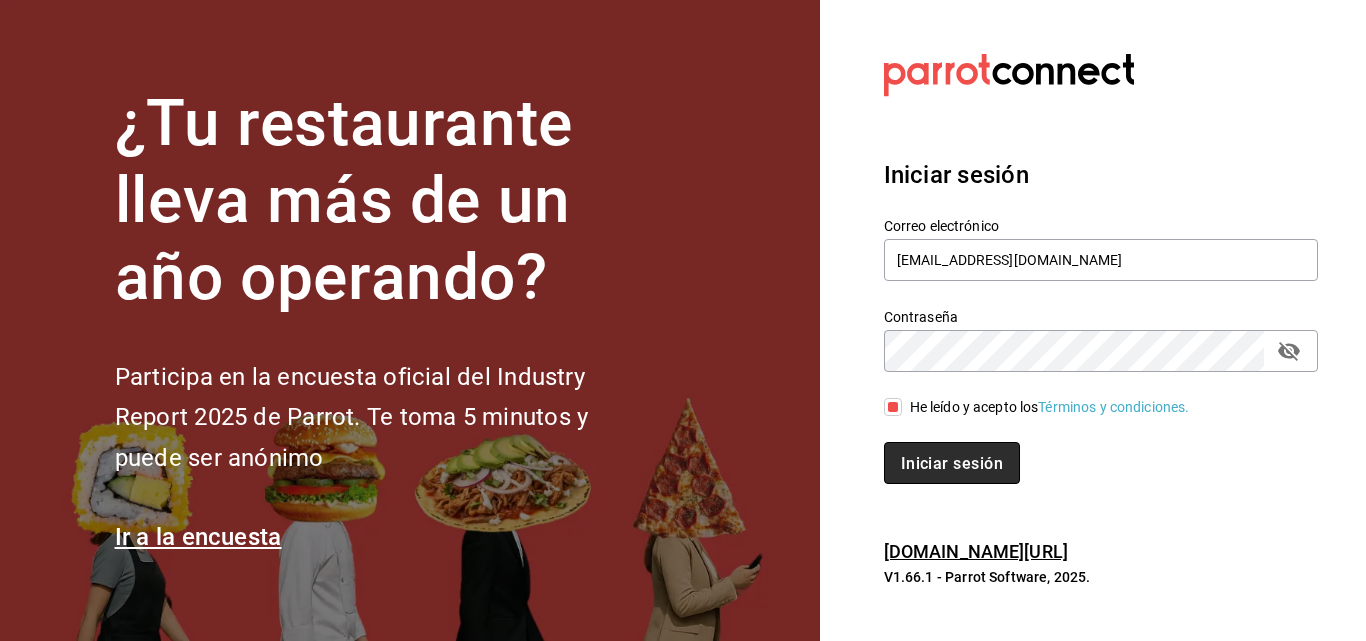 click on "Iniciar sesión" at bounding box center (952, 462) 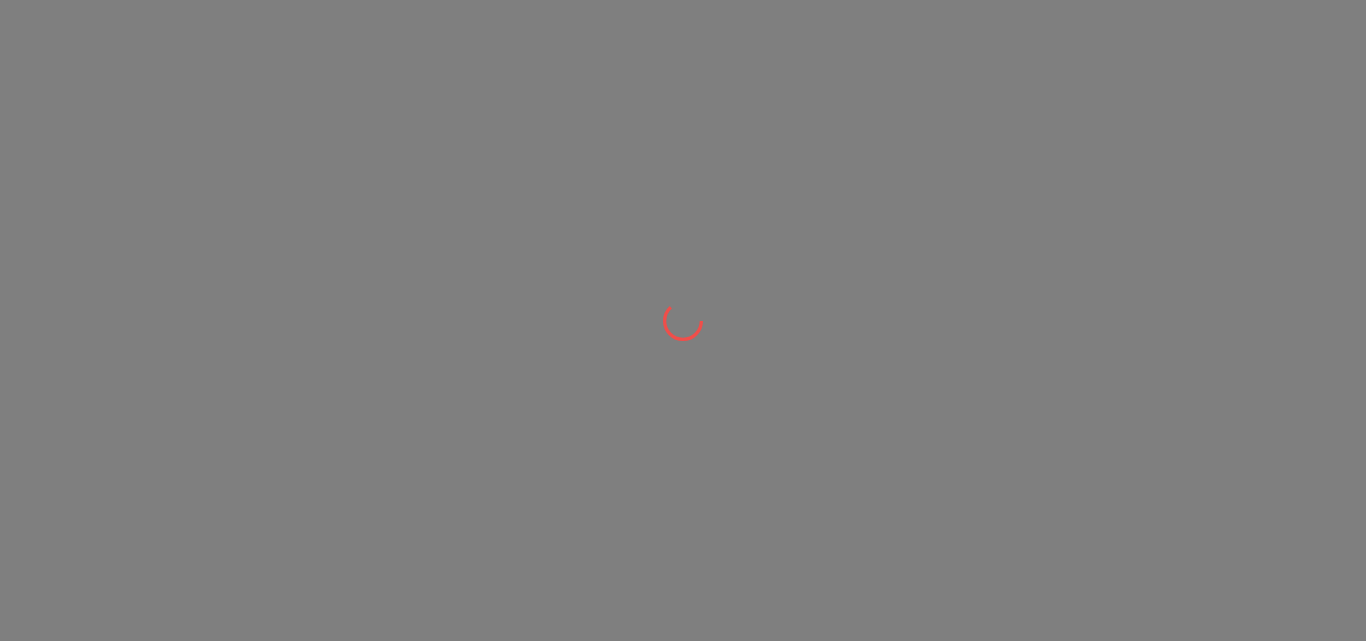 scroll, scrollTop: 0, scrollLeft: 0, axis: both 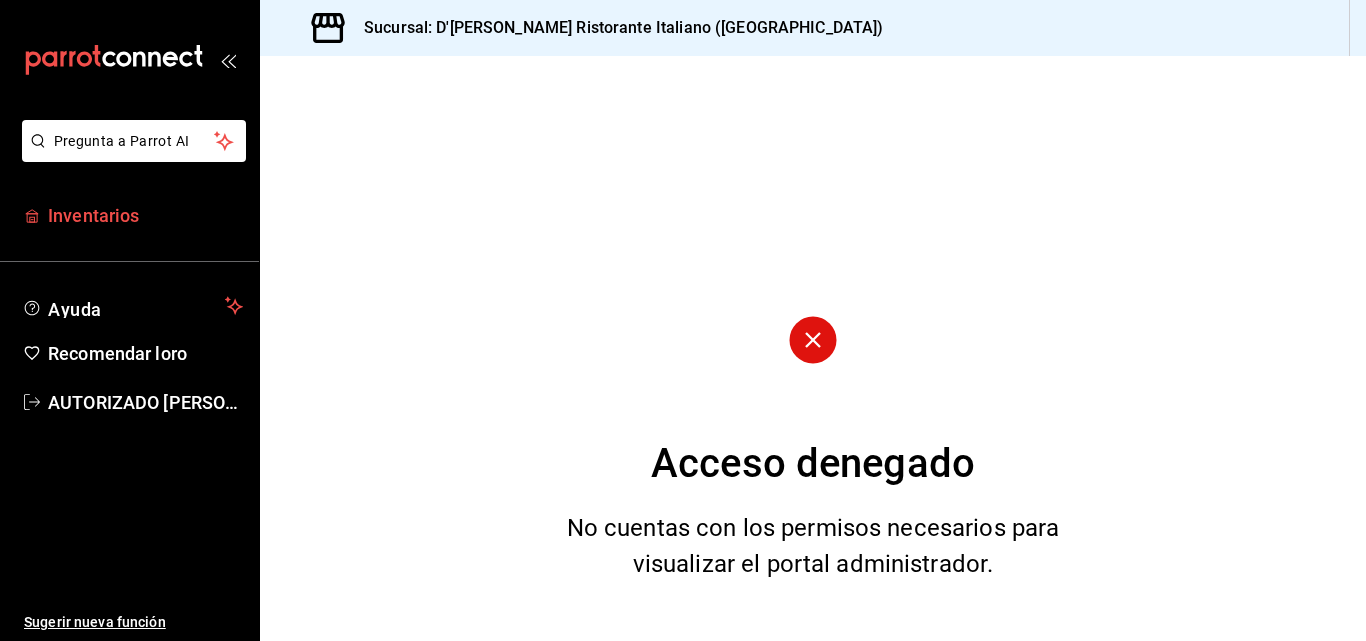 click on "Inventarios" at bounding box center (93, 215) 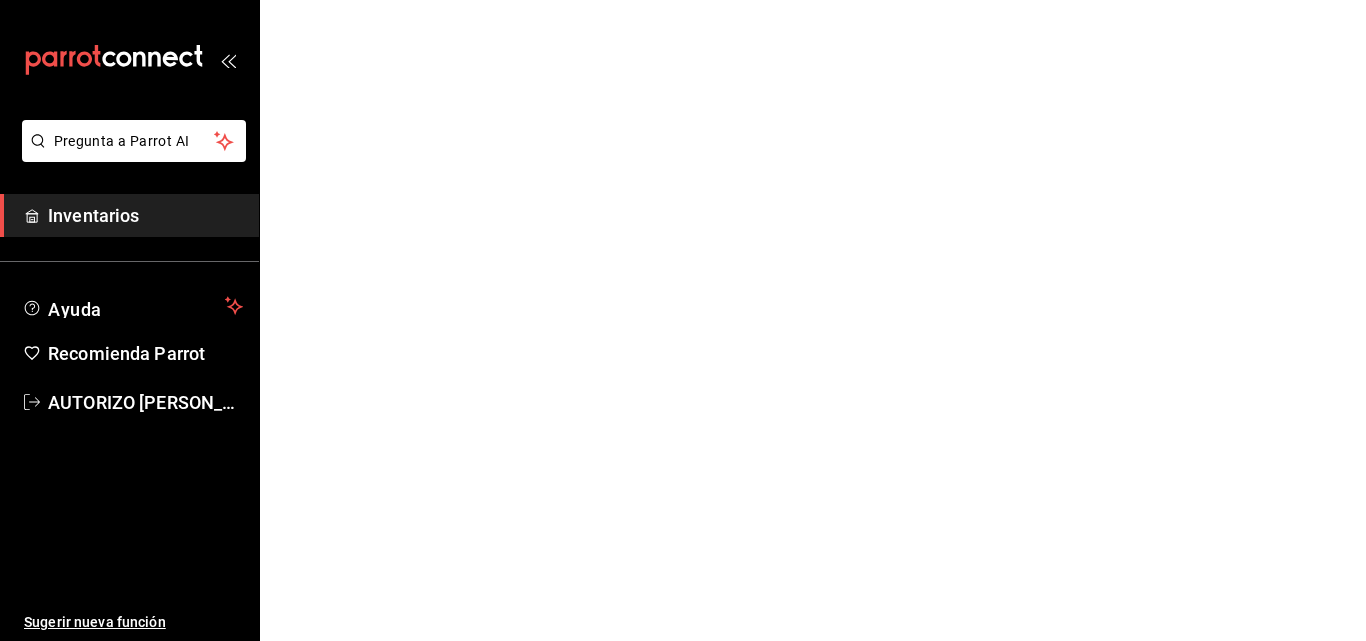click on "Inventarios" at bounding box center (145, 215) 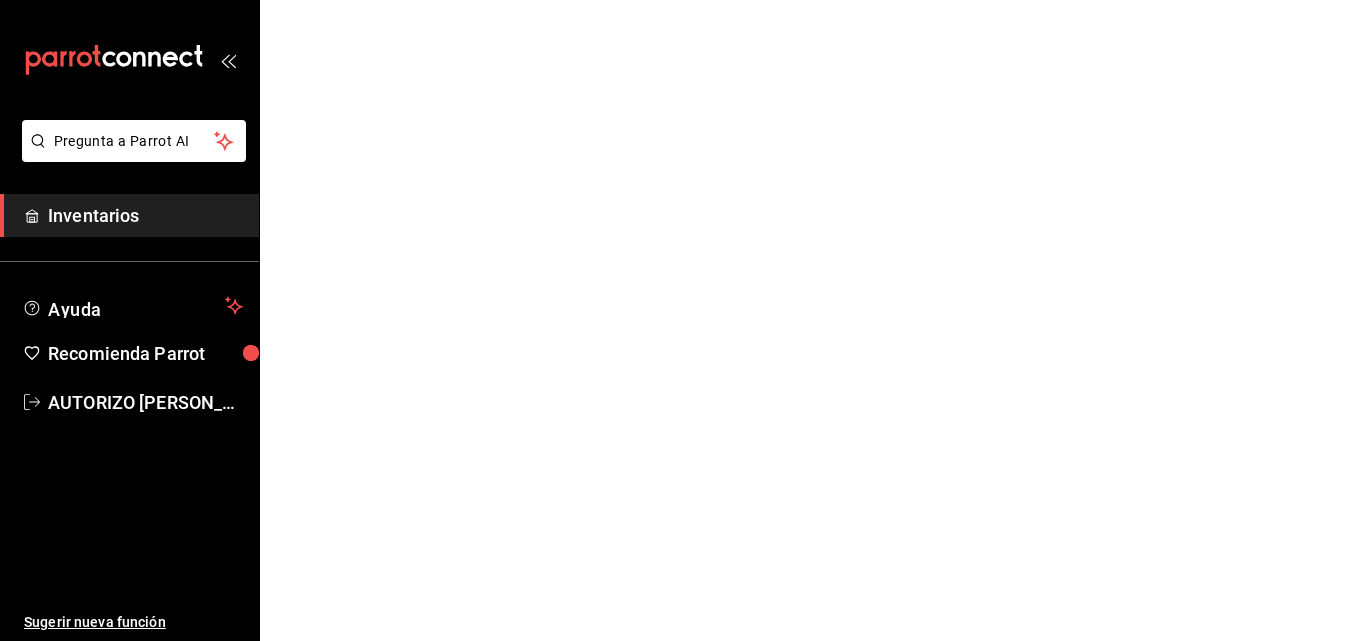 click on "Pregunta a Parrot AI Inventarios   Ayuda Recomienda Parrot   AUTORIZO [PERSON_NAME]   Sugerir nueva función   Texto original Valora esta traducción Tu opinión servirá para ayudar a mejorar el Traductor de Google GANA 1 MES GRATIS EN TU SUSCRIPCIÓN AQUÍ ¿Recuerdas cómo empezó tu restaurante?
[DATE] puedes ayudar a un colega a tener el mismo cambio que tú viviste.
Recomienda Parrot directamente desde tu Portal Administrador.
Es fácil y rápido.
🎁 Por cada restaurante que se una, ganas 1 mes gratis. Pregunta a Parrot AI Inventarios   Ayuda Recomienda Parrot   AUTORIZO [PERSON_NAME]   Sugerir nueva función   Visitar centro de ayuda [PHONE_NUMBER] [EMAIL_ADDRESS][DOMAIN_NAME] Visitar centro de ayuda [PHONE_NUMBER] [EMAIL_ADDRESS][DOMAIN_NAME]" at bounding box center (683, 0) 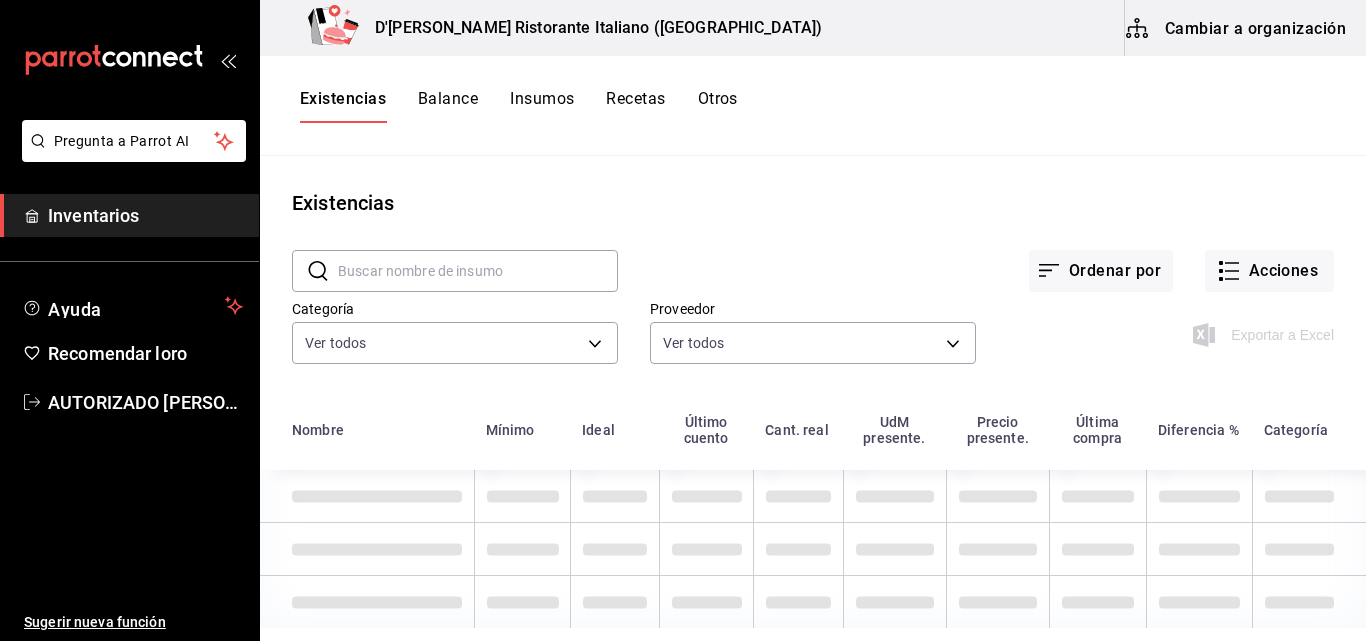 click on "Cambiar a organización" at bounding box center [1255, 27] 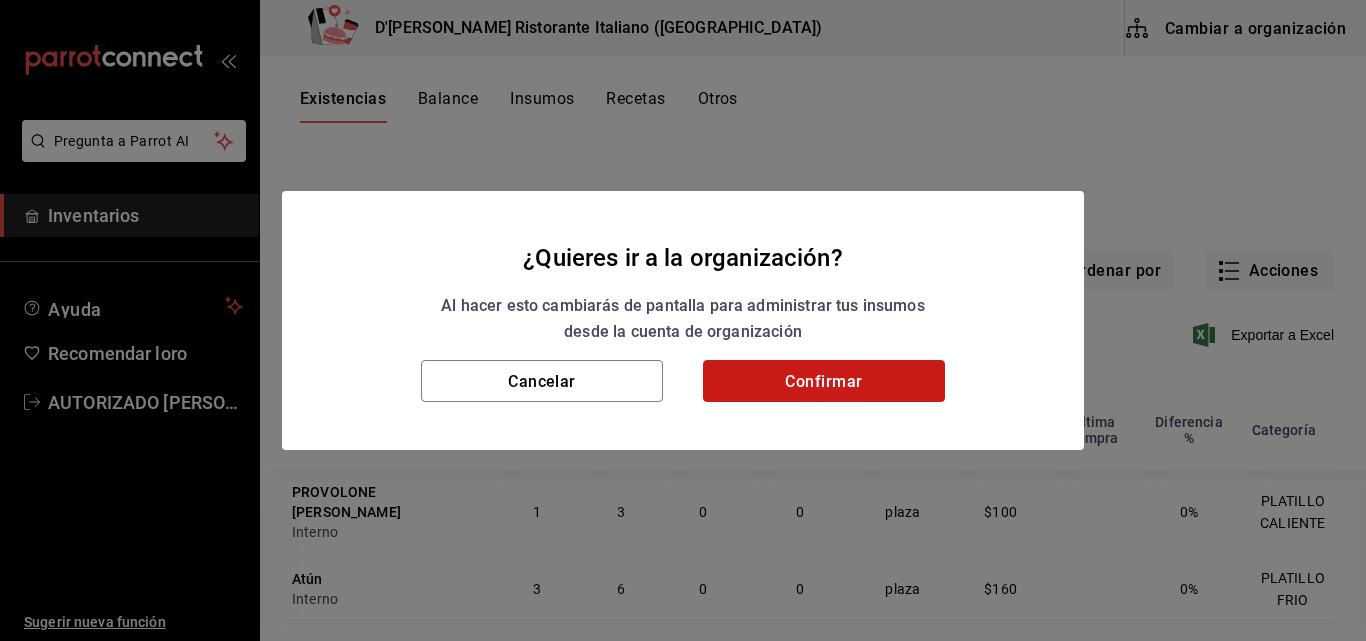 click on "Confirmar" at bounding box center (824, 381) 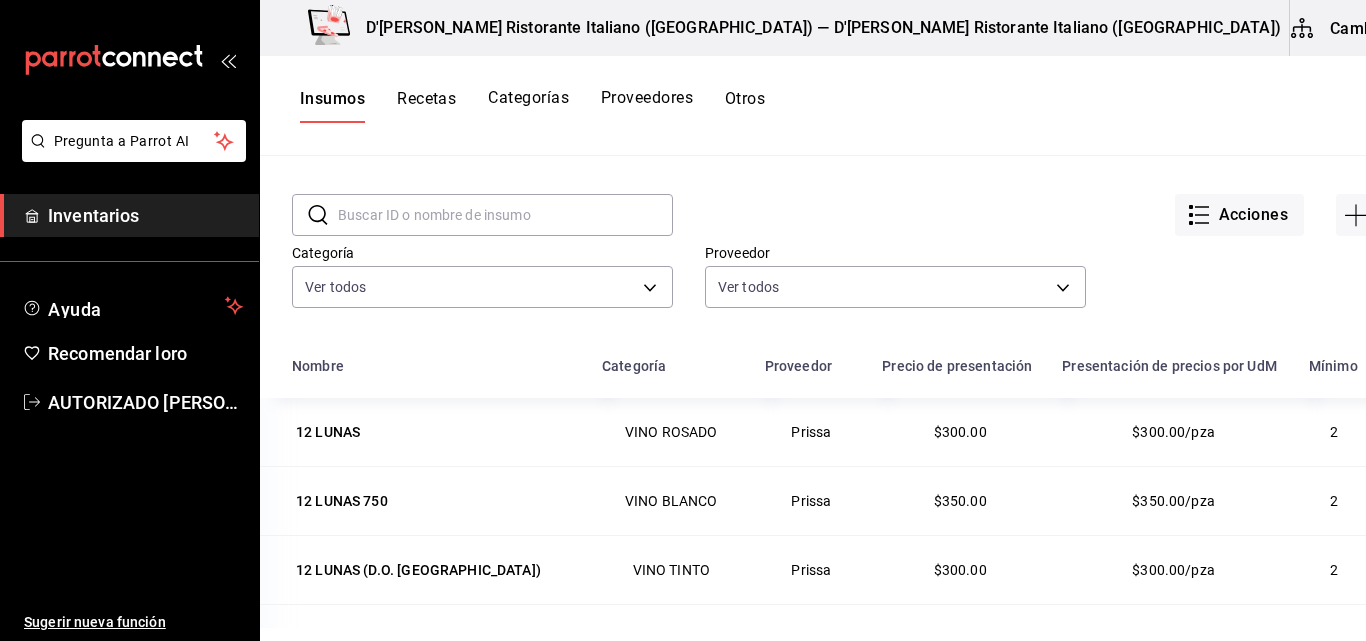 scroll, scrollTop: 60, scrollLeft: 0, axis: vertical 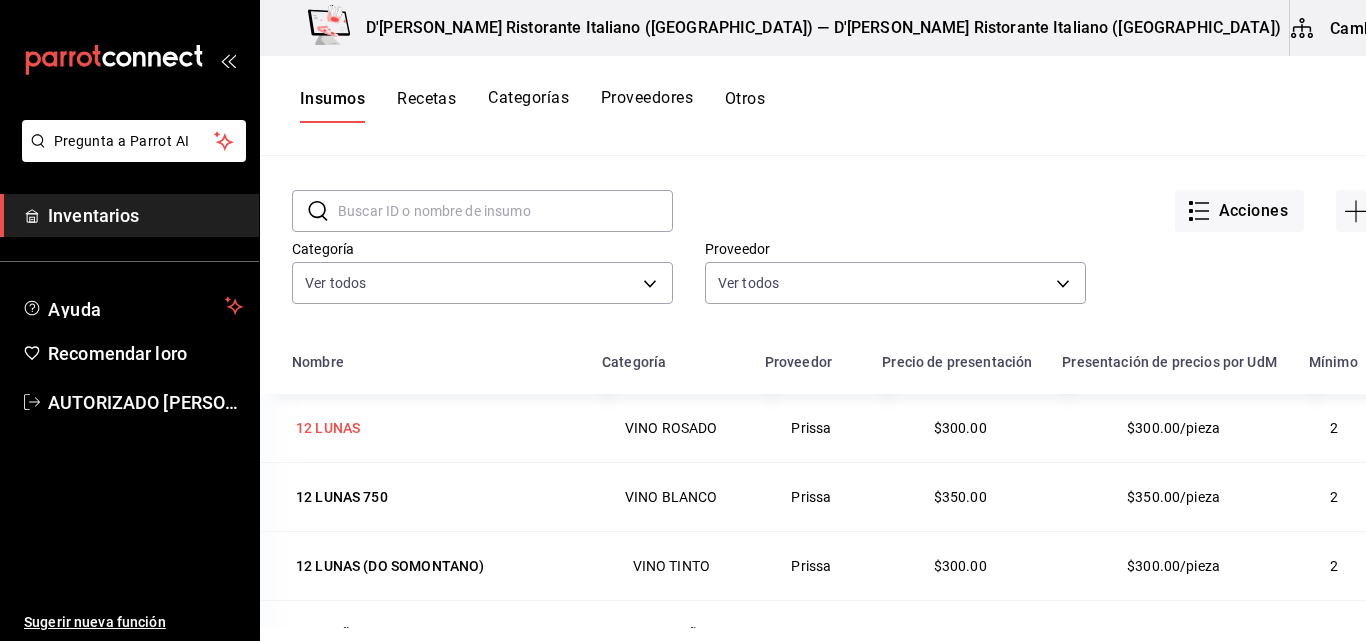 click on "12 LUNAS" at bounding box center [328, 428] 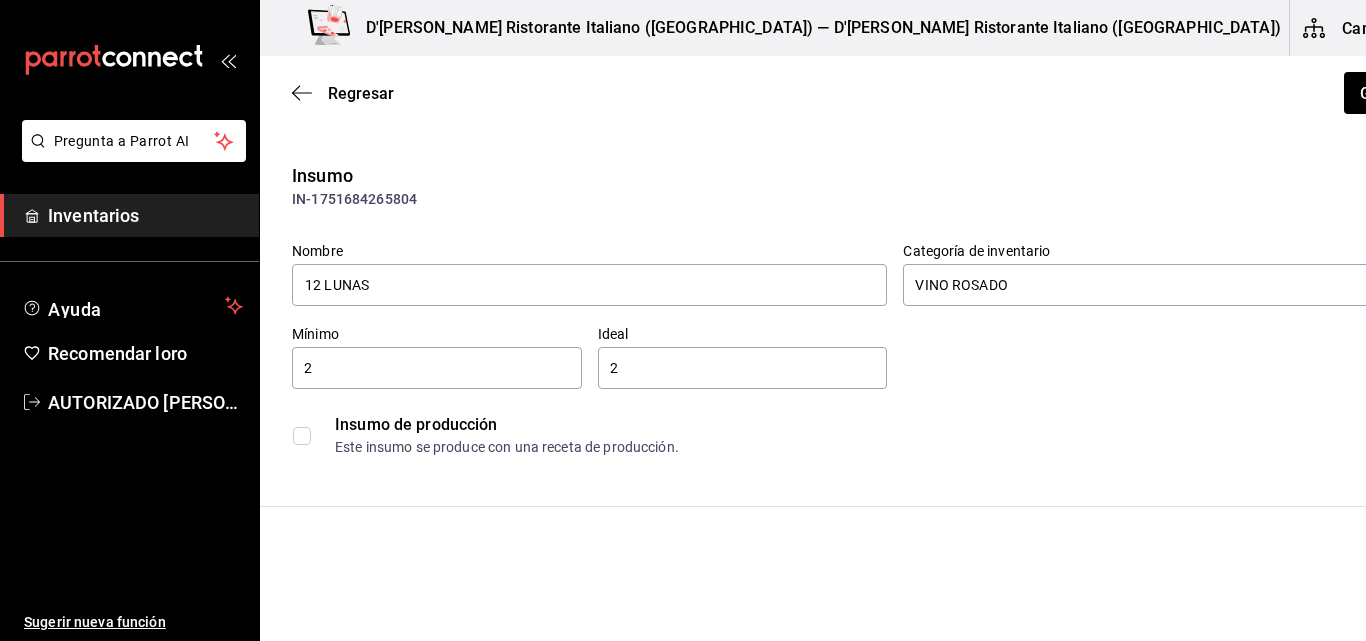 type on "$348.00" 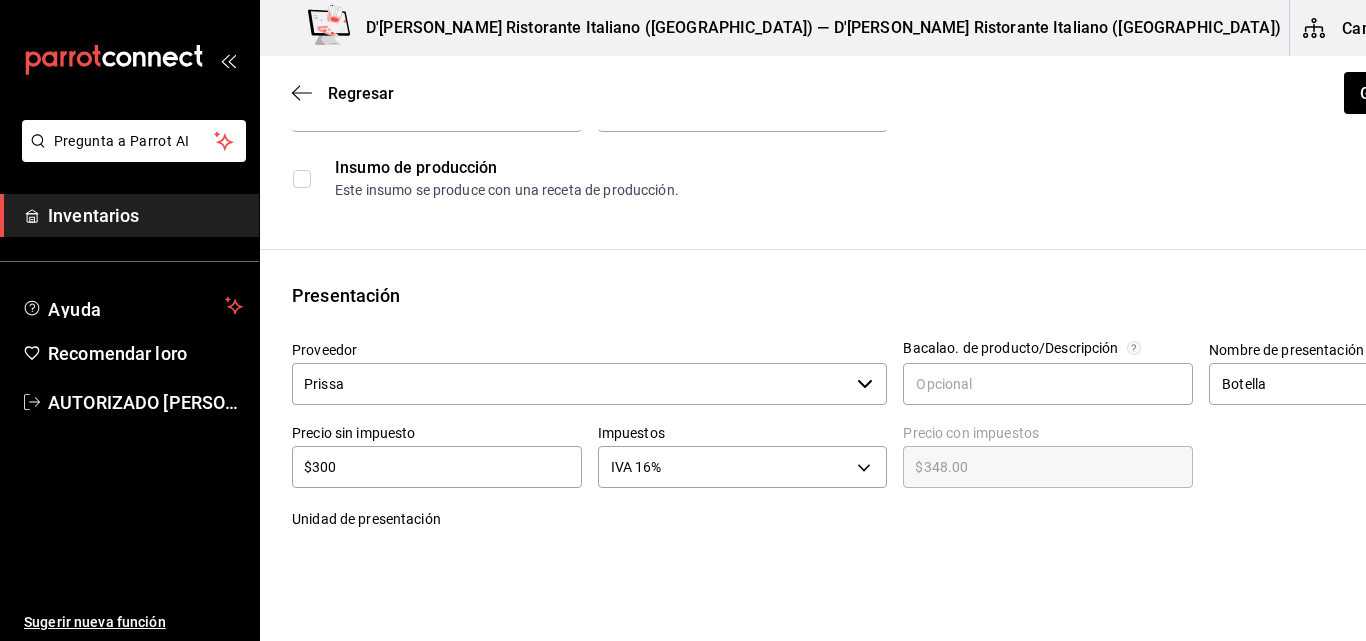 scroll, scrollTop: 164, scrollLeft: 0, axis: vertical 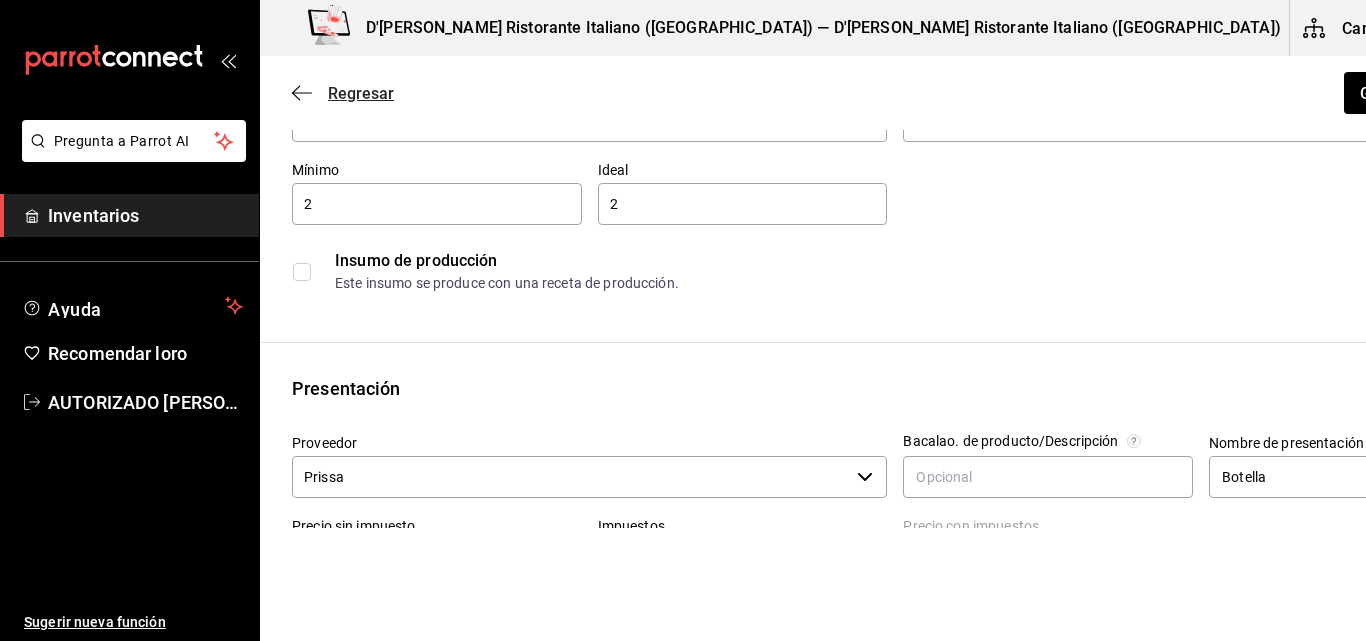click on "Regresar" at bounding box center [361, 93] 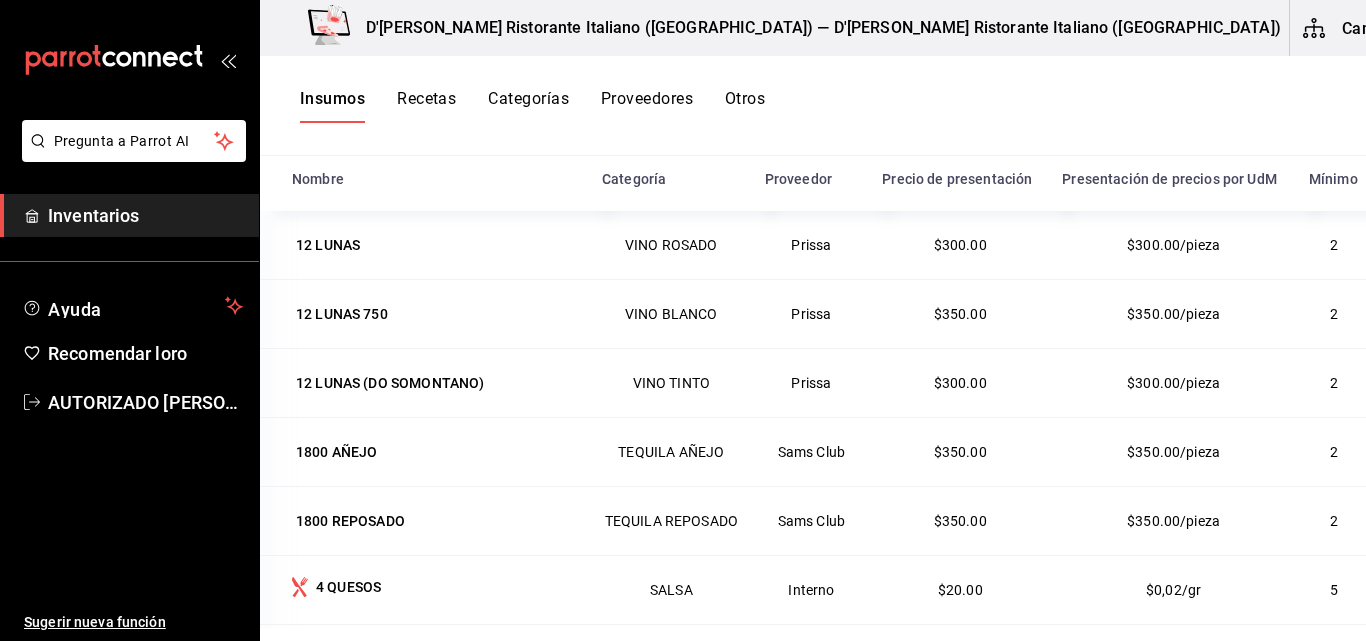 scroll, scrollTop: 246, scrollLeft: 0, axis: vertical 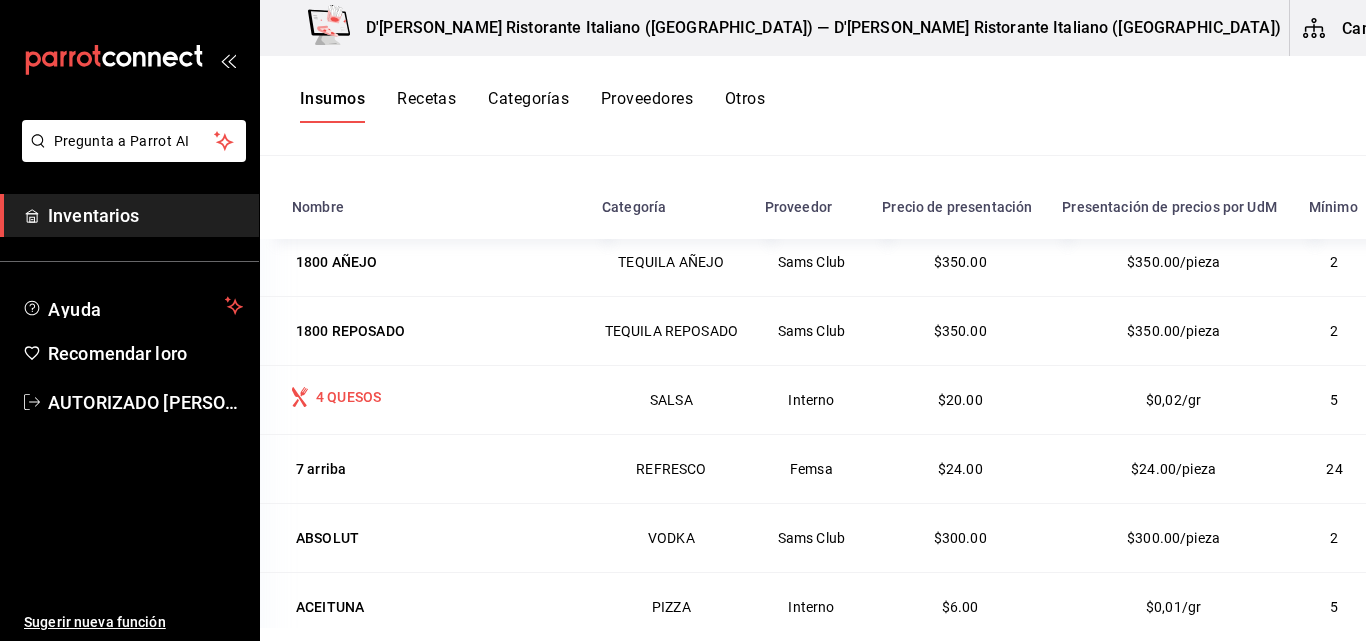 click on "4 QUESOS" at bounding box center [348, 397] 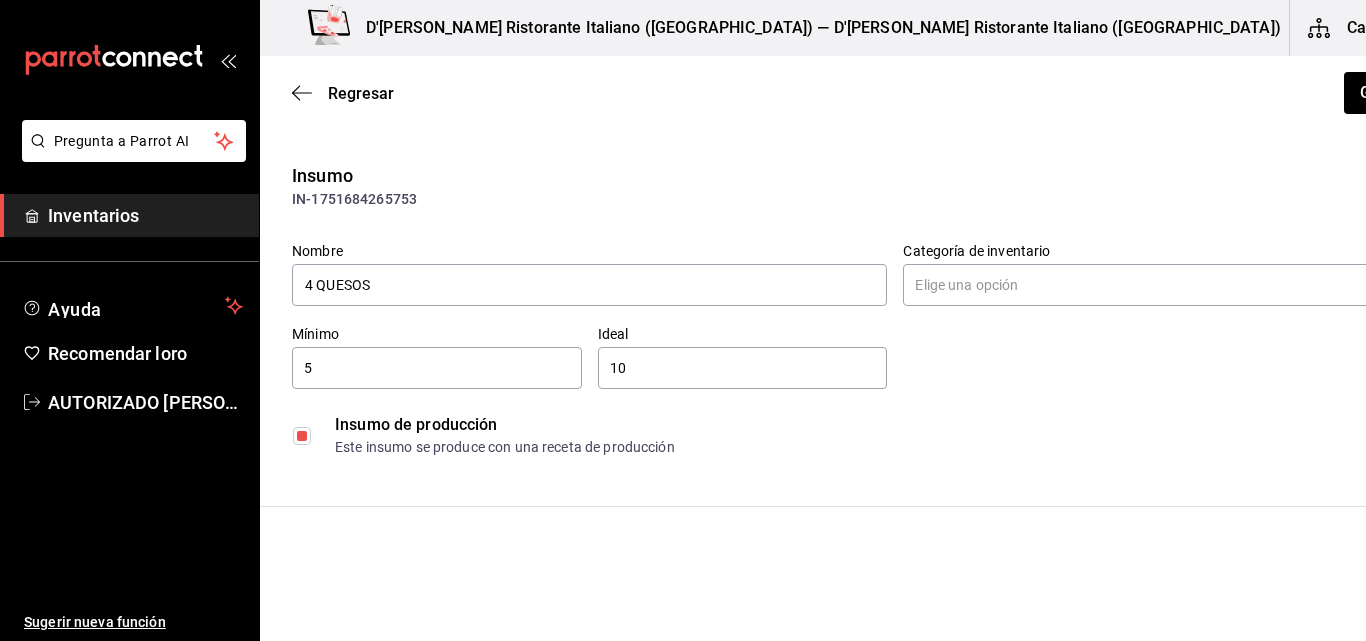 type on "SALSA" 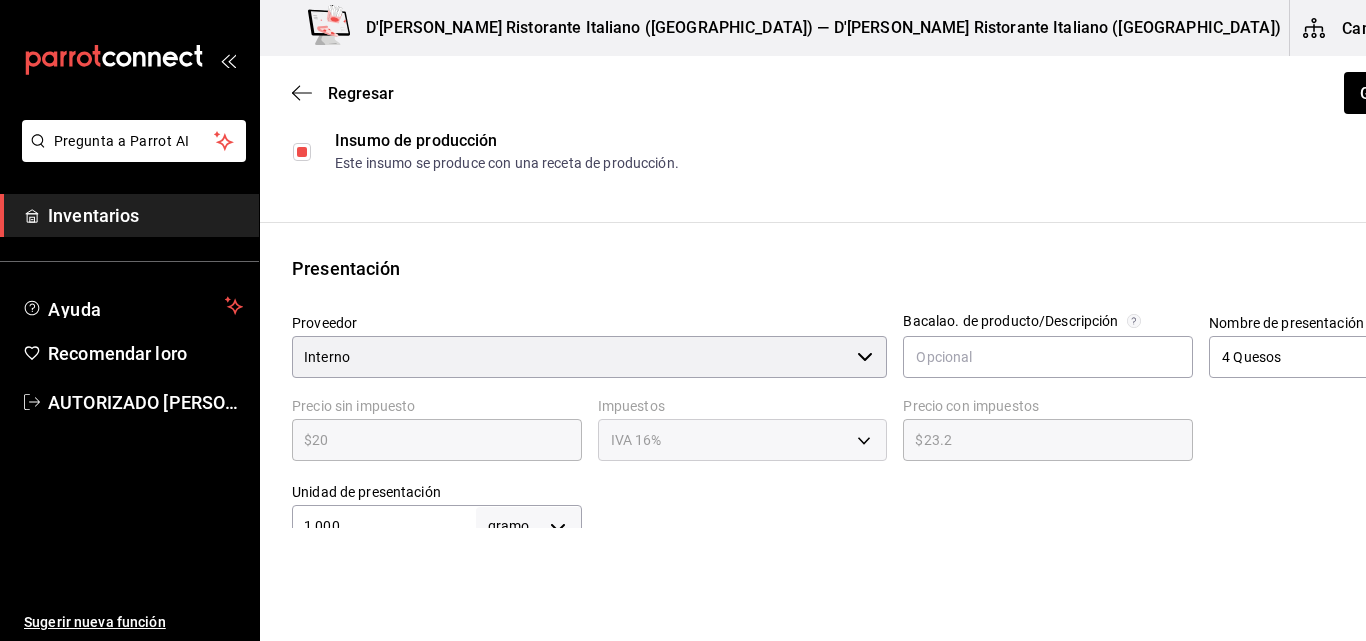 scroll, scrollTop: 0, scrollLeft: 0, axis: both 